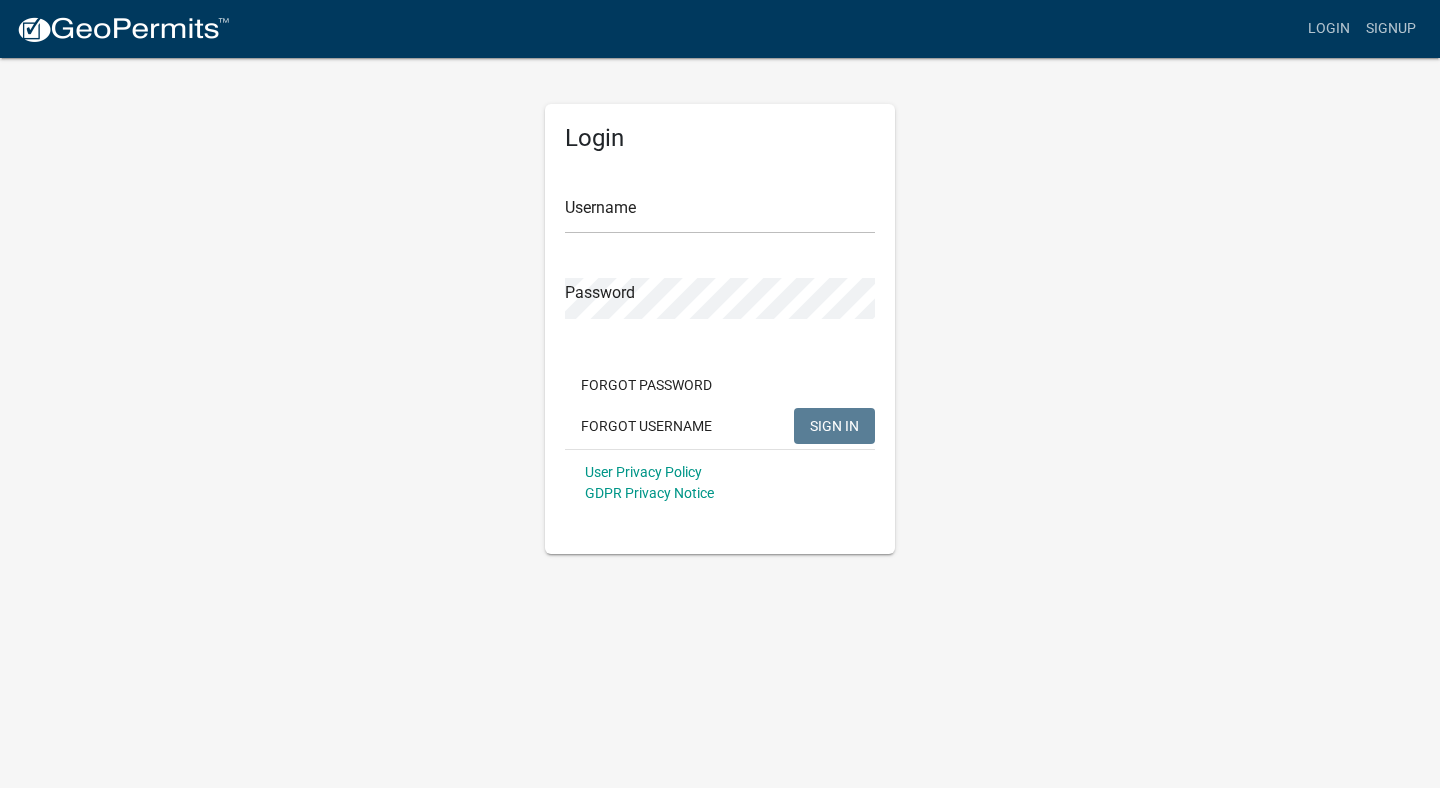 scroll, scrollTop: 0, scrollLeft: 0, axis: both 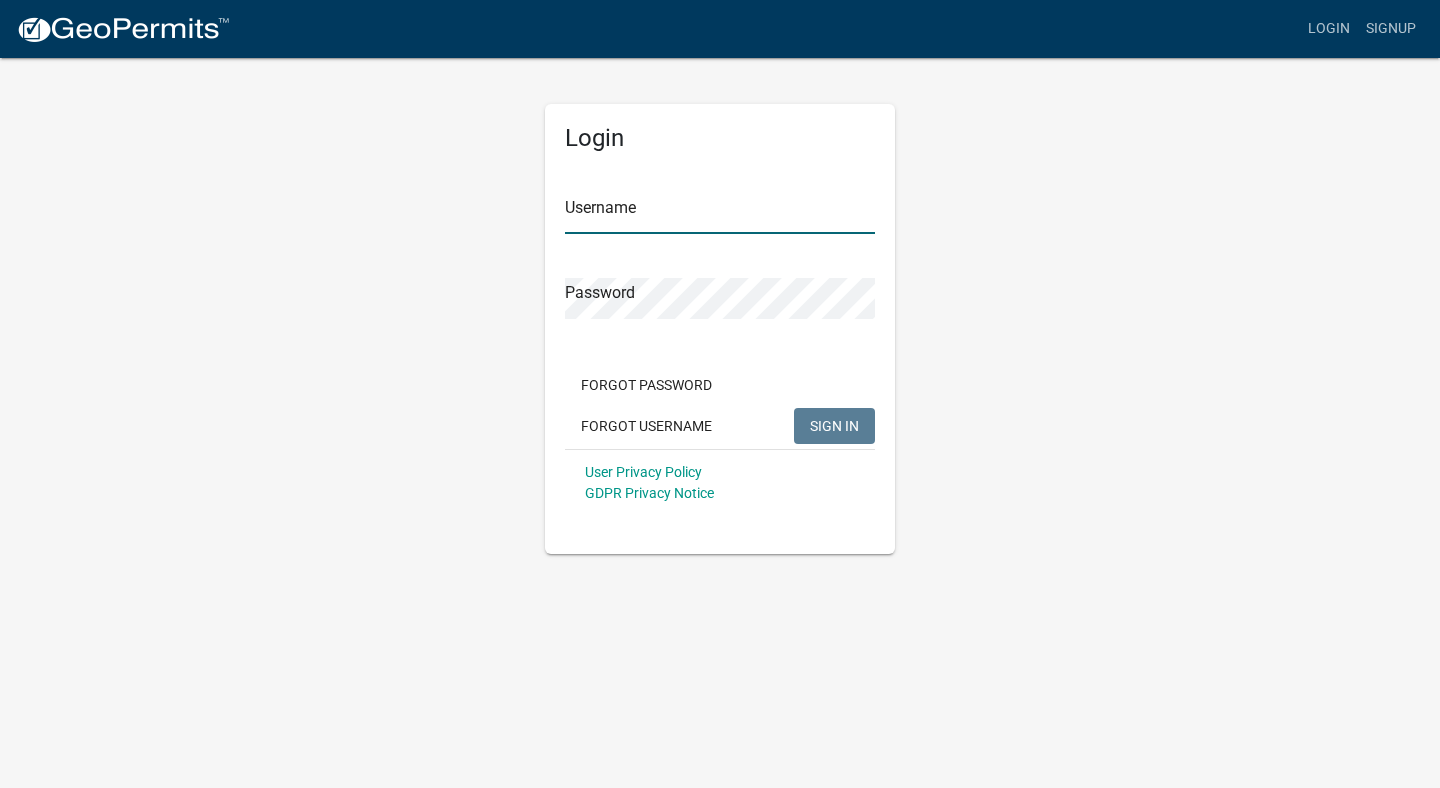 click on "Username" at bounding box center [720, 213] 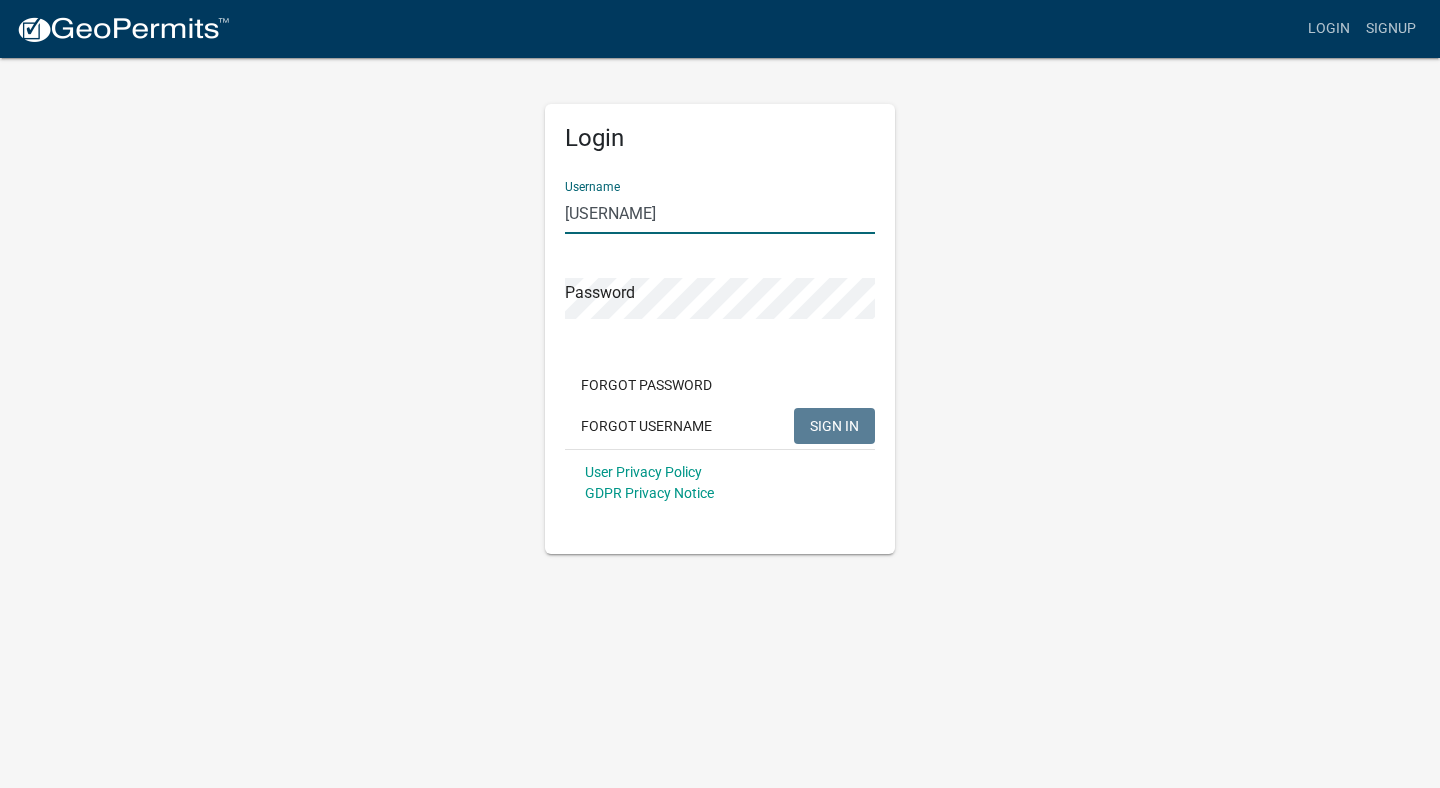 type on "[USERNAME]" 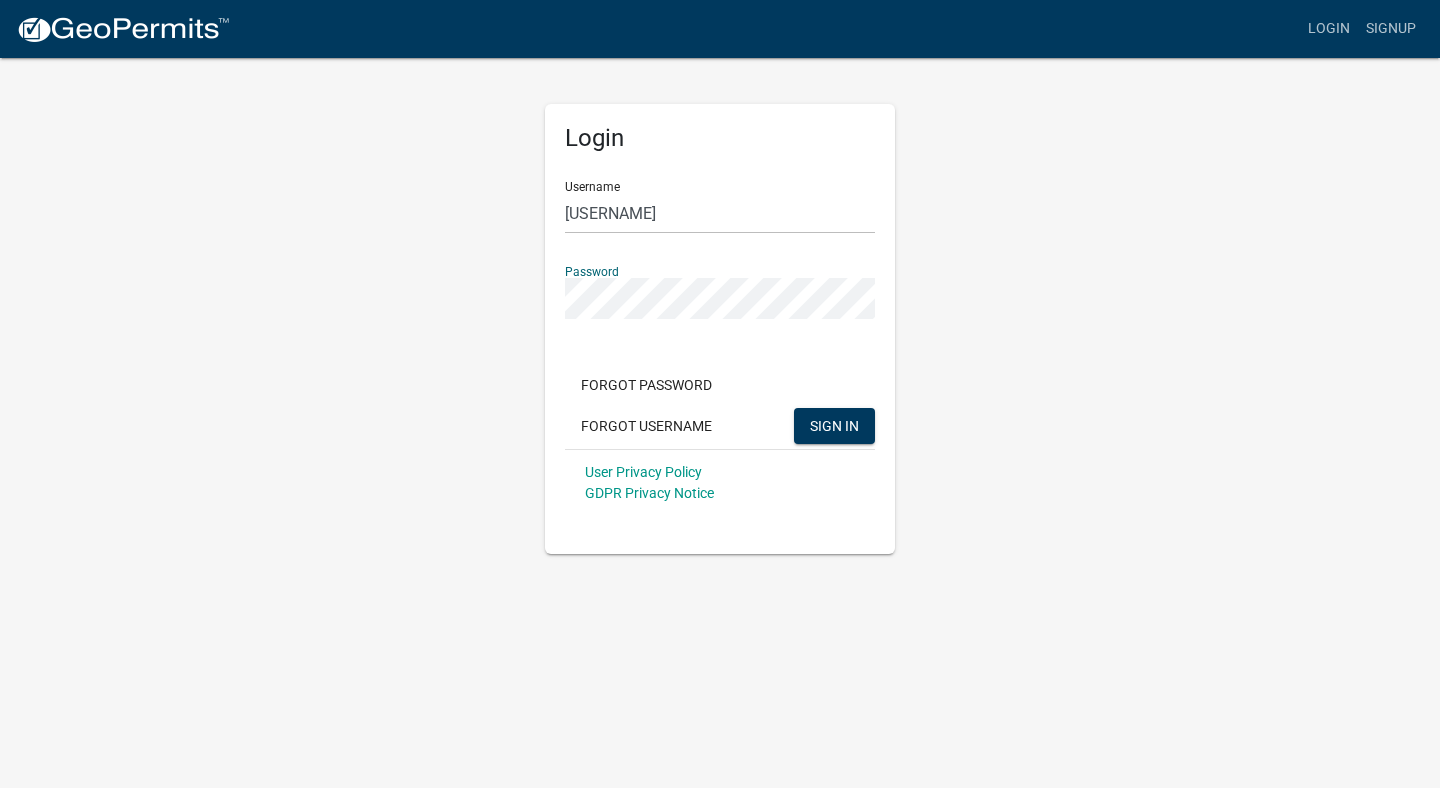 click on "SIGN IN" 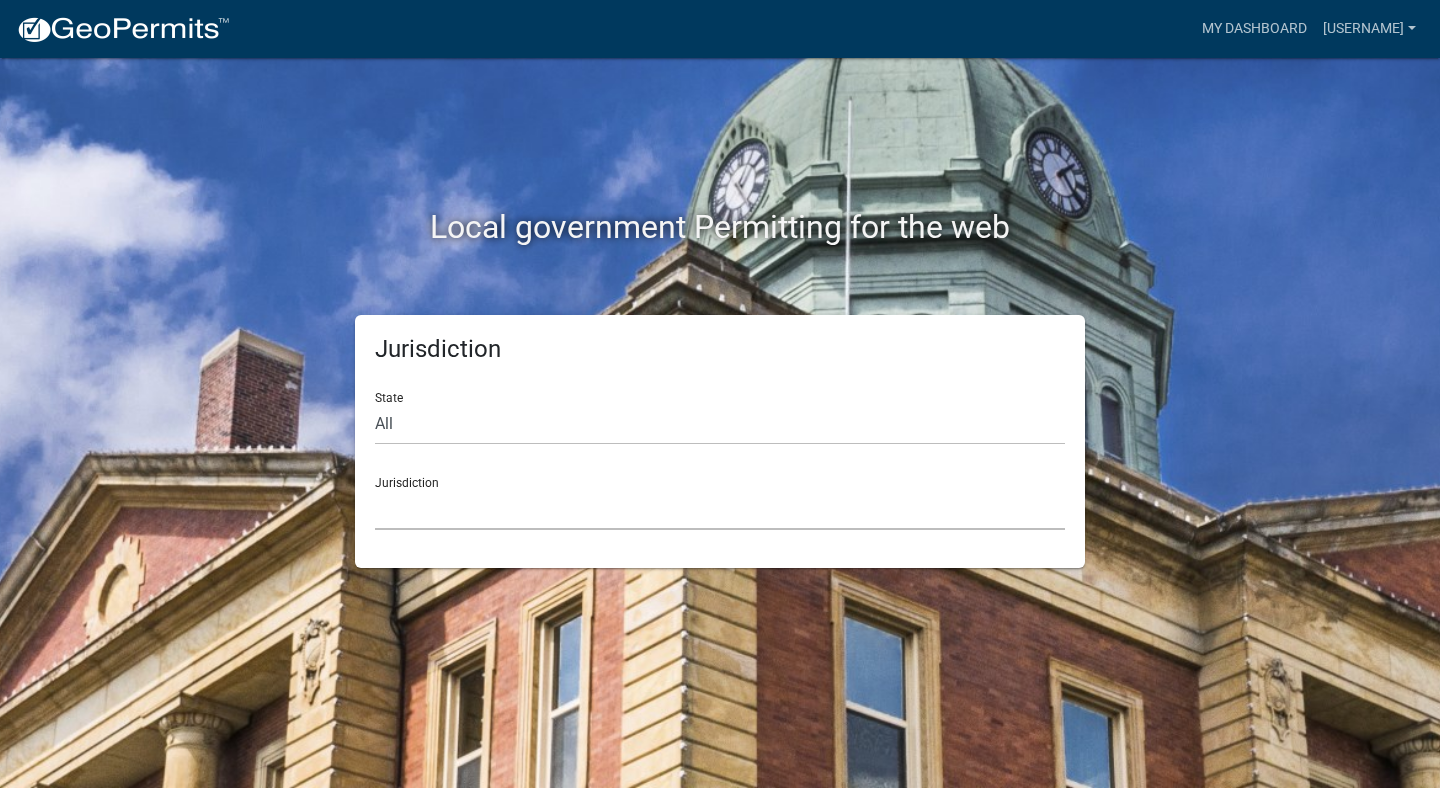 click on "Custer County, Colorado   City of Bainbridge, Georgia   Cook County, Georgia   Crawford County, Georgia   Gilmer County, Georgia   Haralson County, Georgia   Jasper County, Georgia   Madison County, Georgia   Putnam County, Georgia   Talbot County, Georgia   Troup County, Georgia   City of Charlestown, Indiana   City of Jeffersonville, Indiana   City of Logansport, Indiana   Decatur County, Indiana   Grant County, Indiana   Howard County, Indiana   Huntington County, Indiana   Jasper County, Indiana   Kosciusko County, Indiana   La Porte County, Indiana   Miami County, Indiana   Montgomery County, Indiana   Morgan County, Indiana   Newton County, Indiana   Porter County, Indiana   River Ridge Development Authority, Indiana   Tippecanoe County, Indiana   Vigo County, Indiana   Wells County, Indiana   Whitley County, Indiana   Boone County, Iowa   Butler County, Iowa   Cerro Gordo County, Iowa   City of Harlan, Iowa   City of Indianola, Iowa   City of Newton, Iowa   Clayton County, Iowa   Grundy County, Iowa" 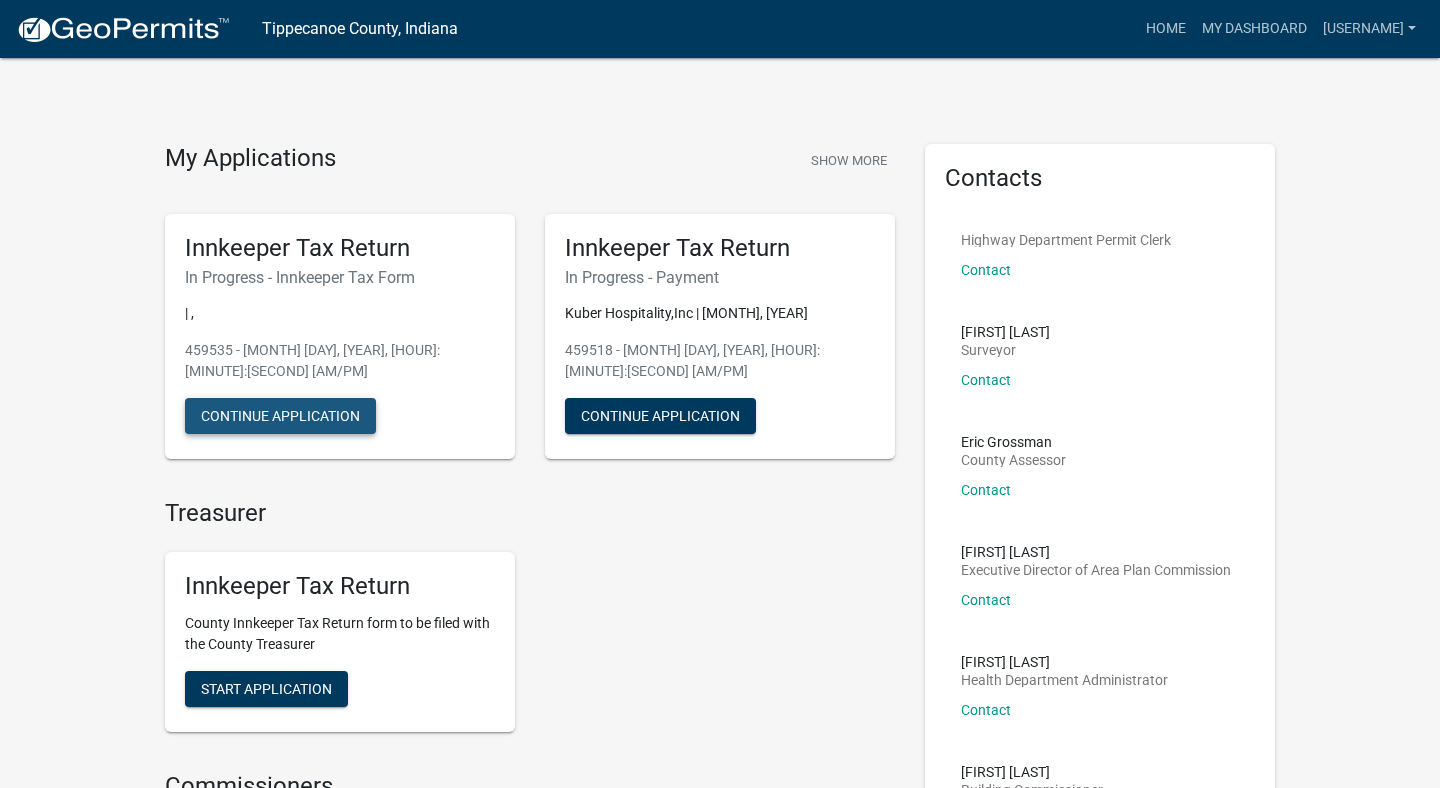 click on "Continue Application" 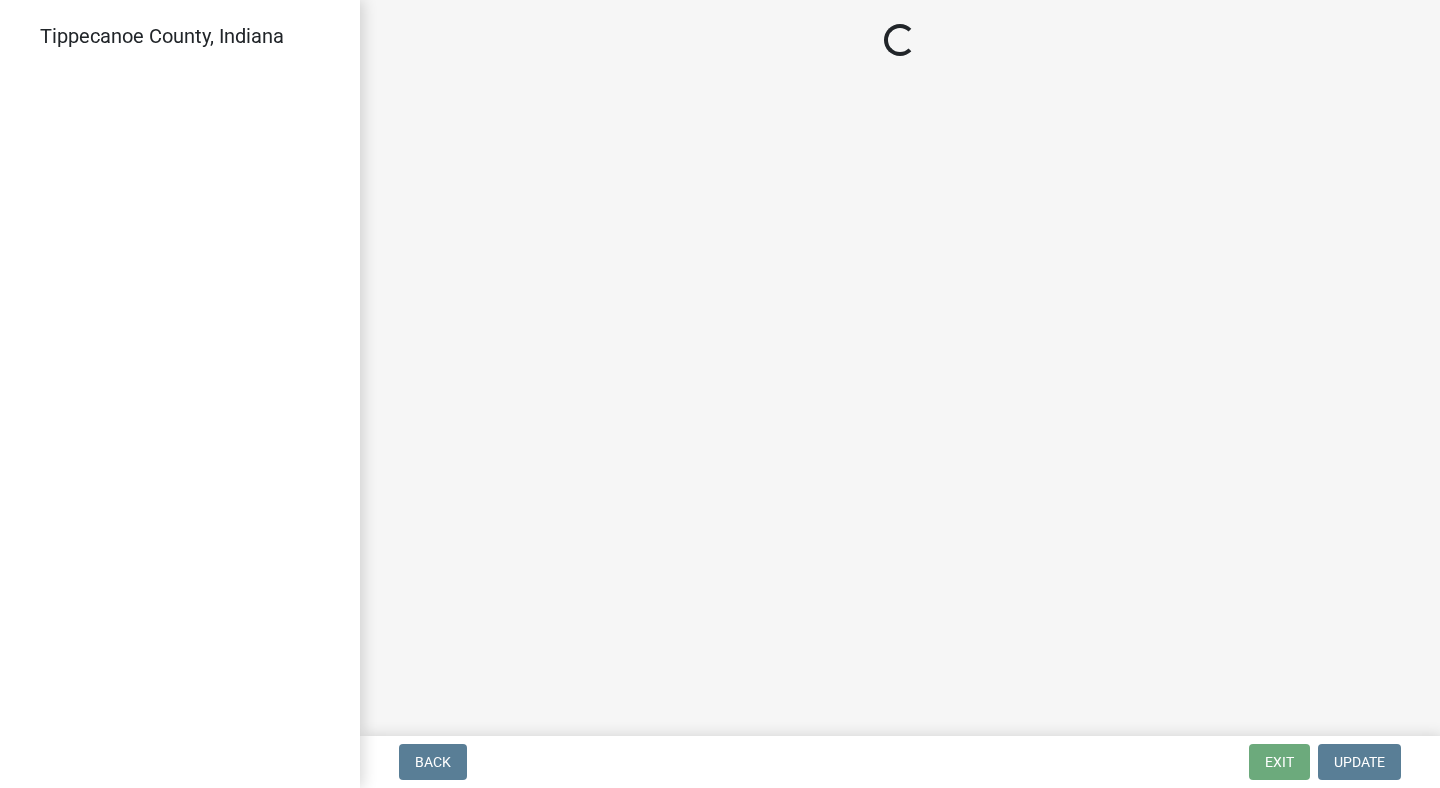 select on "[UUID]" 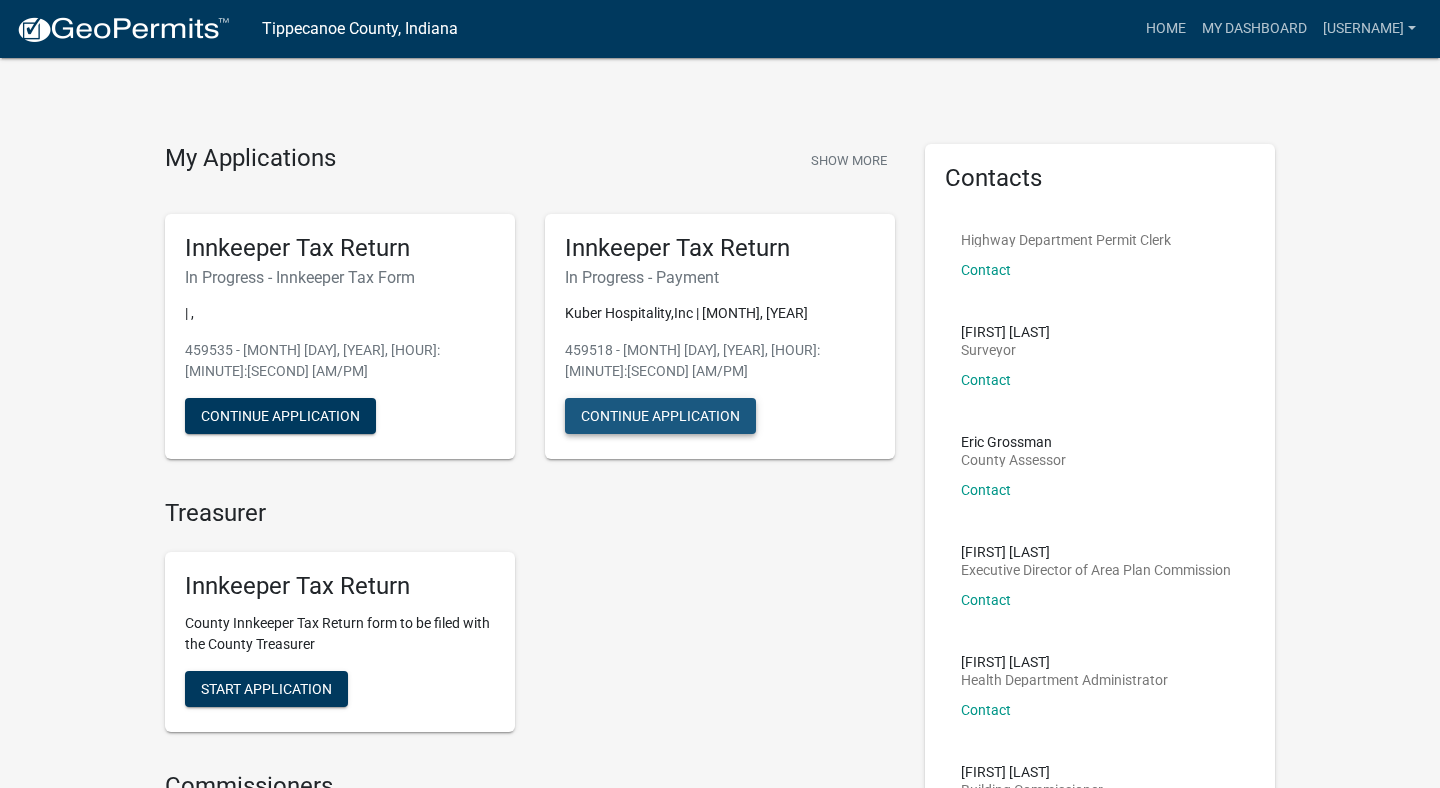 click on "Continue Application" 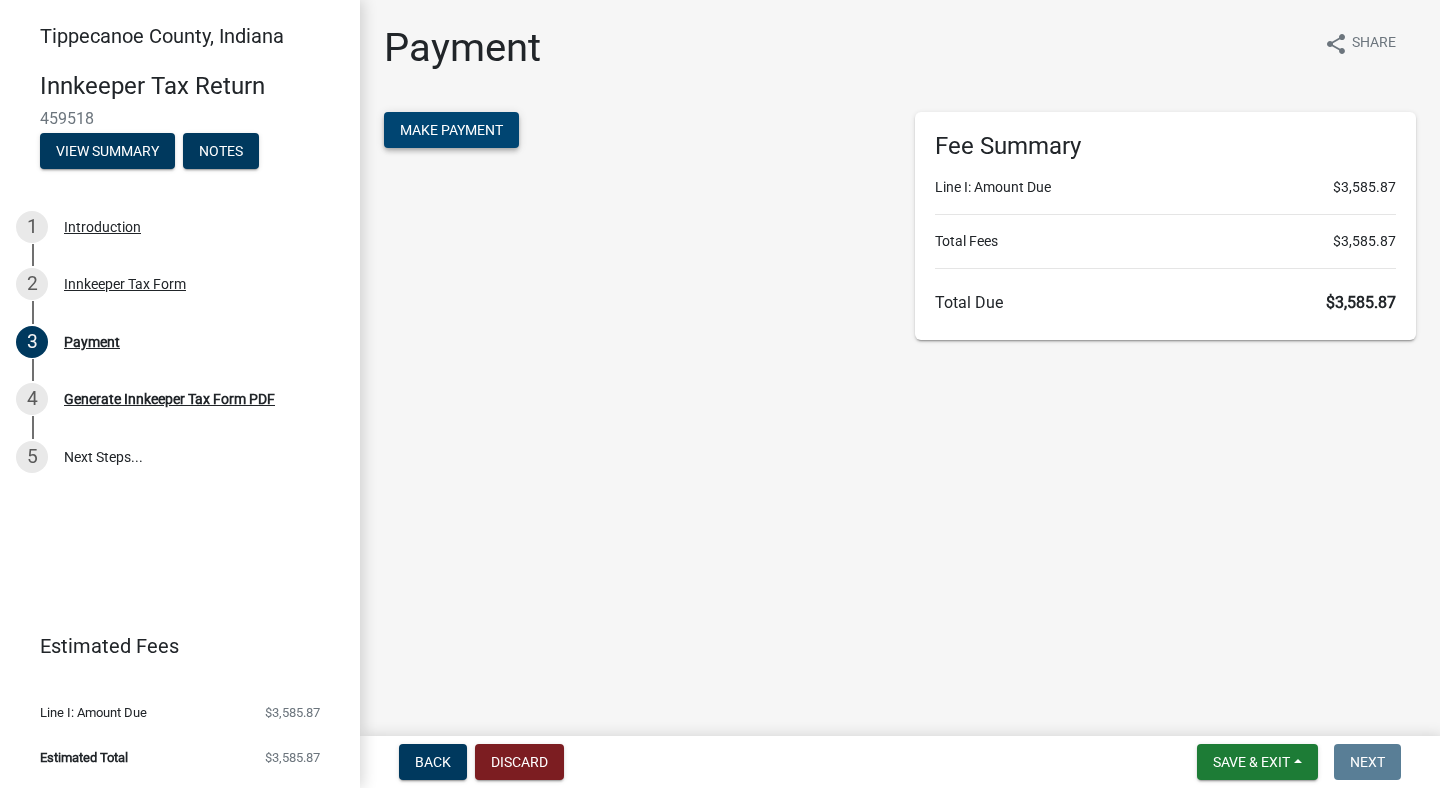 click on "Make Payment" 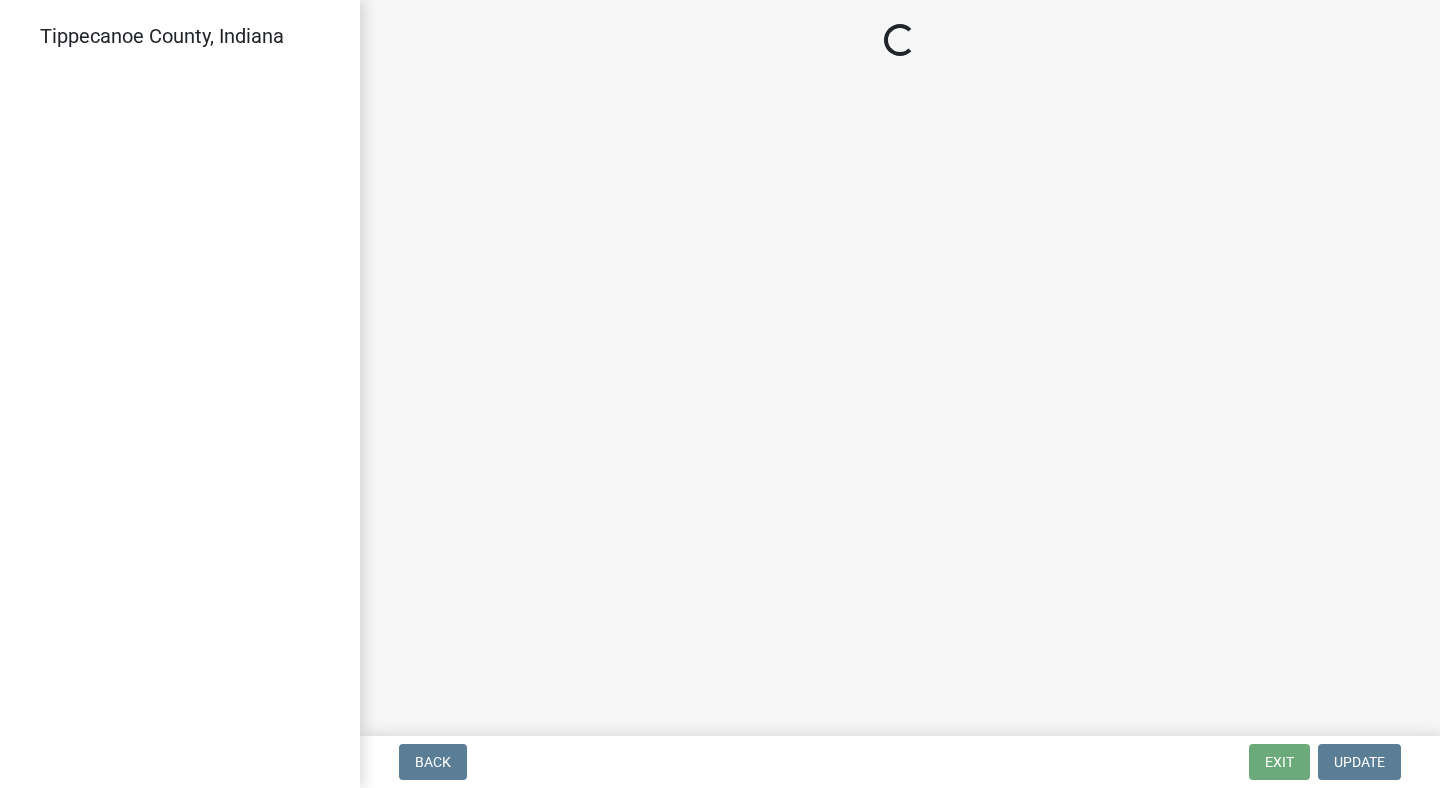 scroll, scrollTop: 0, scrollLeft: 0, axis: both 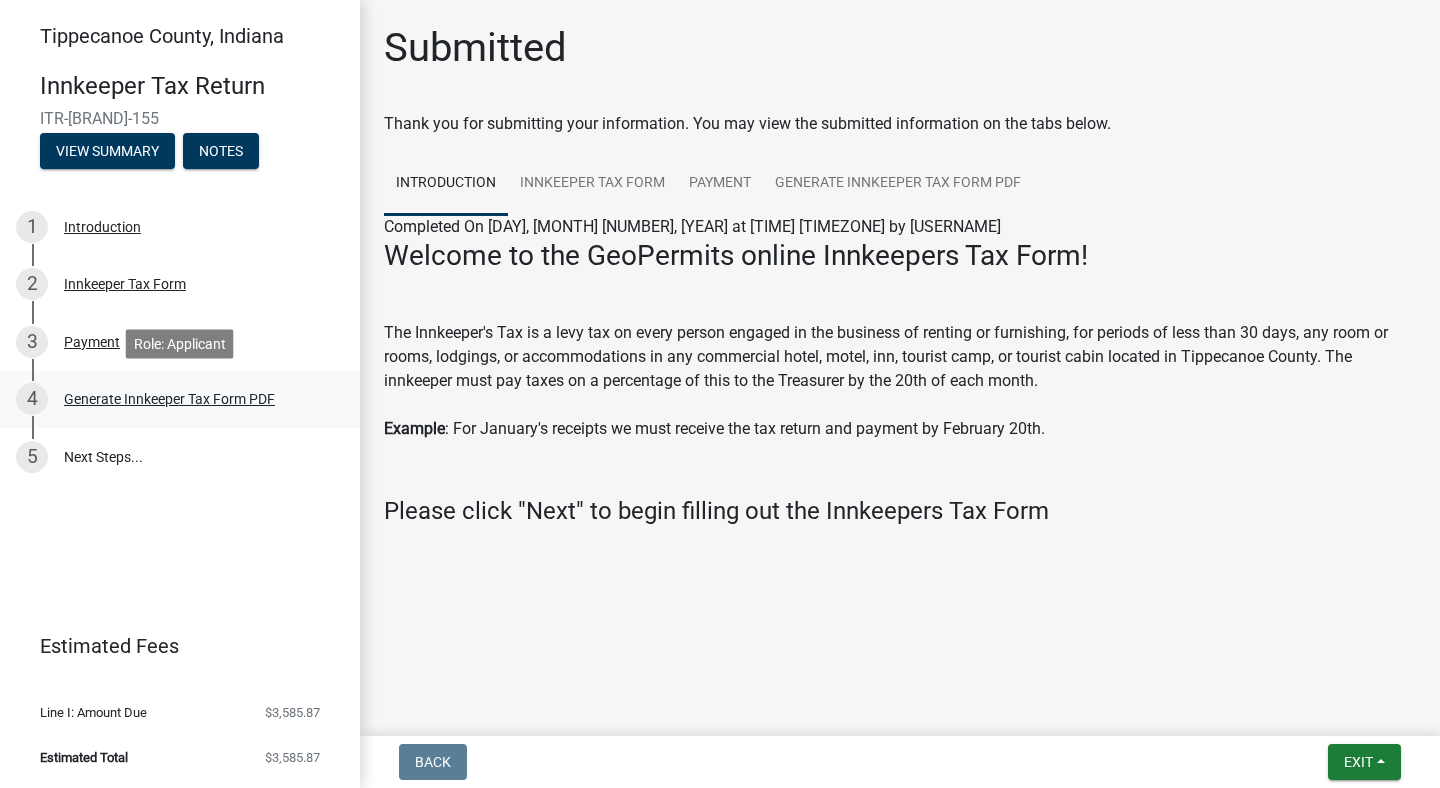 click on "Generate Innkeeper Tax Form PDF" at bounding box center [169, 399] 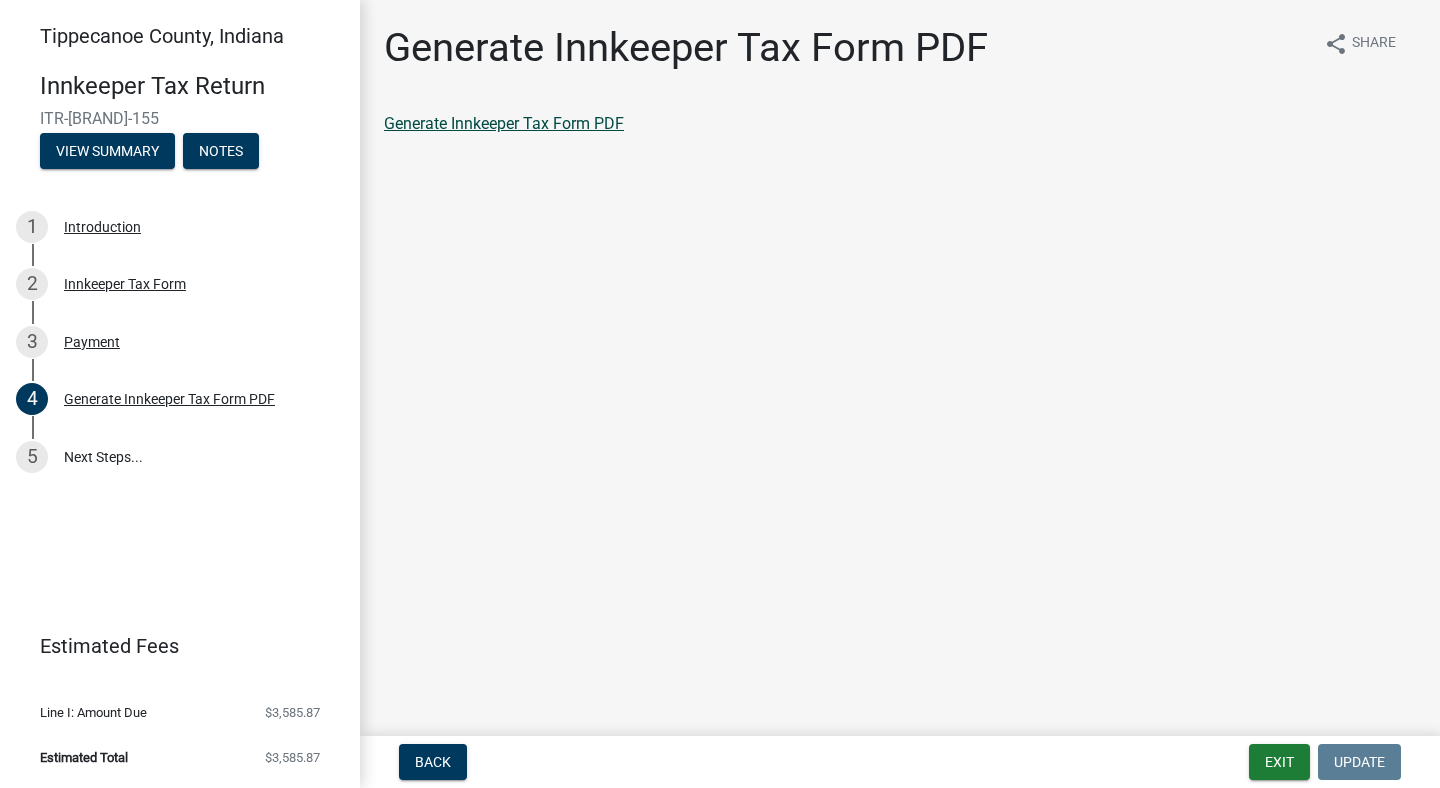 click on "Generate Innkeeper Tax Form PDF" 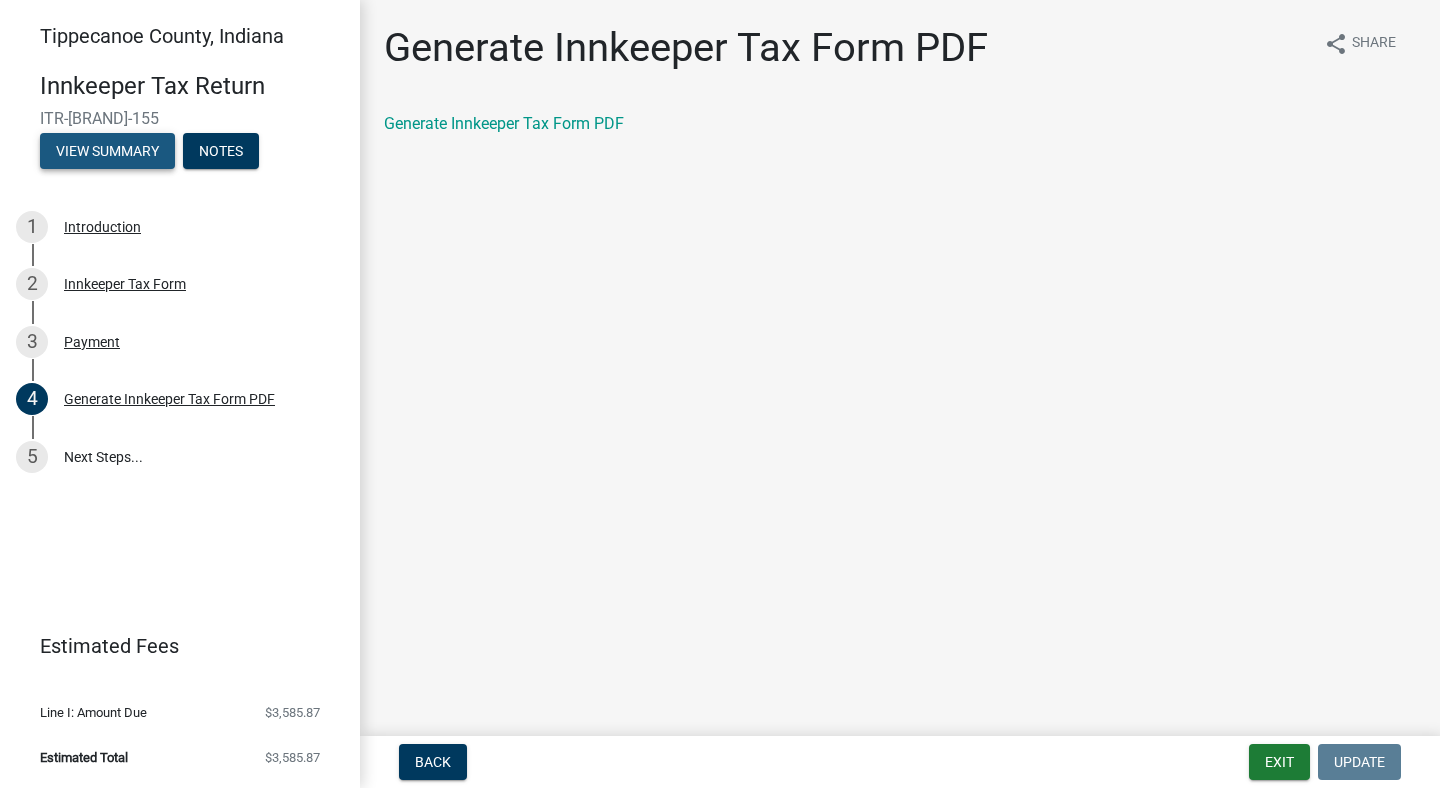 click on "View Summary" at bounding box center (107, 151) 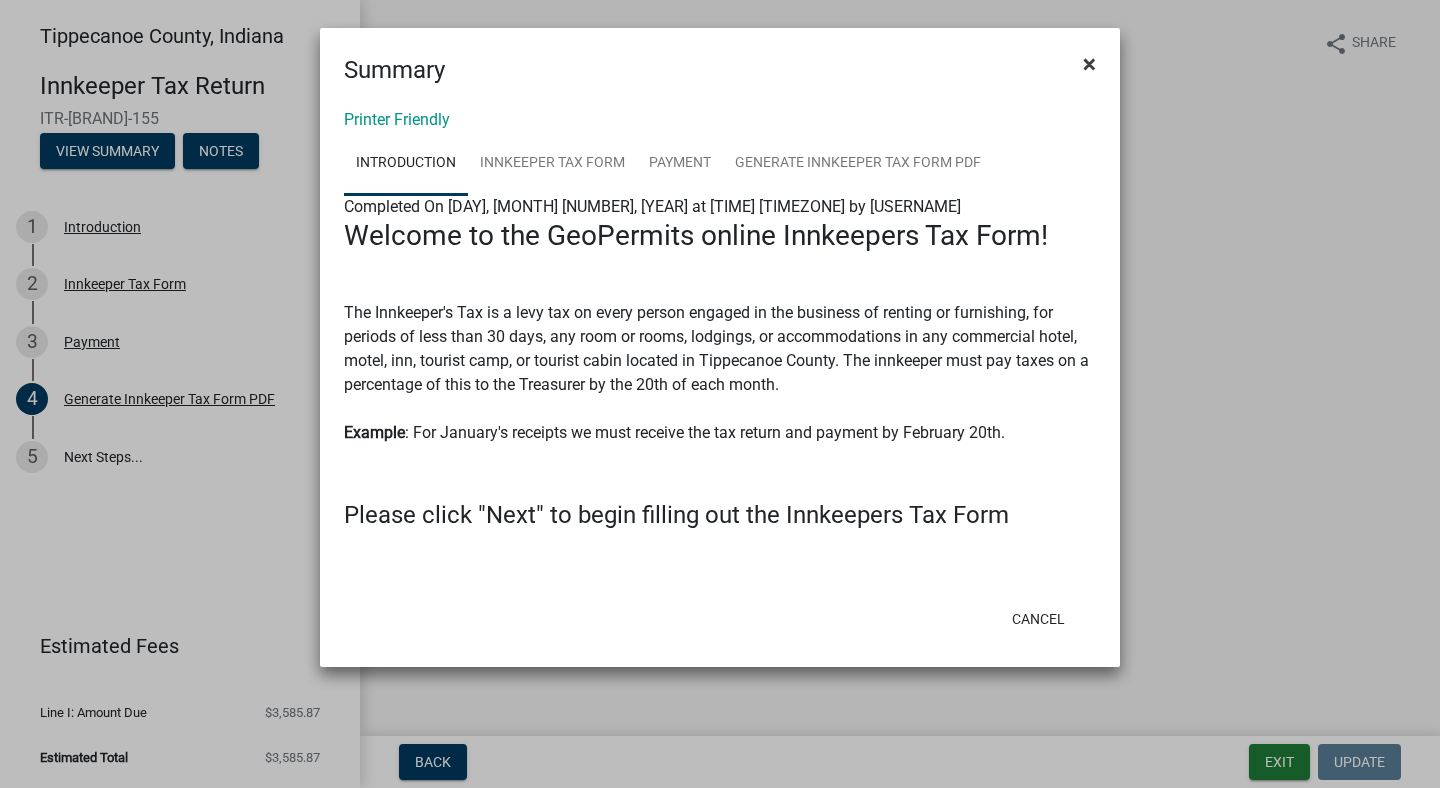 click on "×" 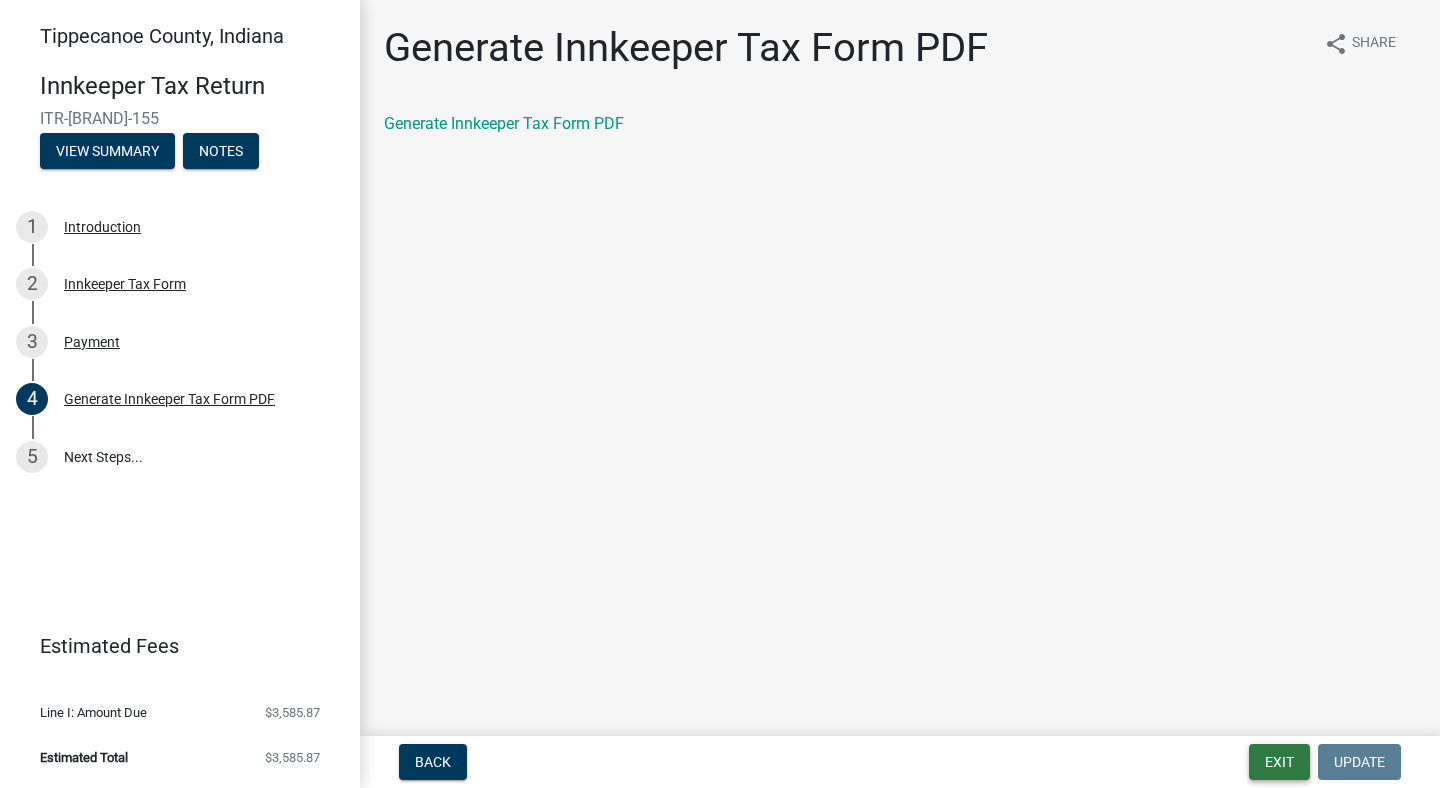 click on "Exit" at bounding box center (1279, 762) 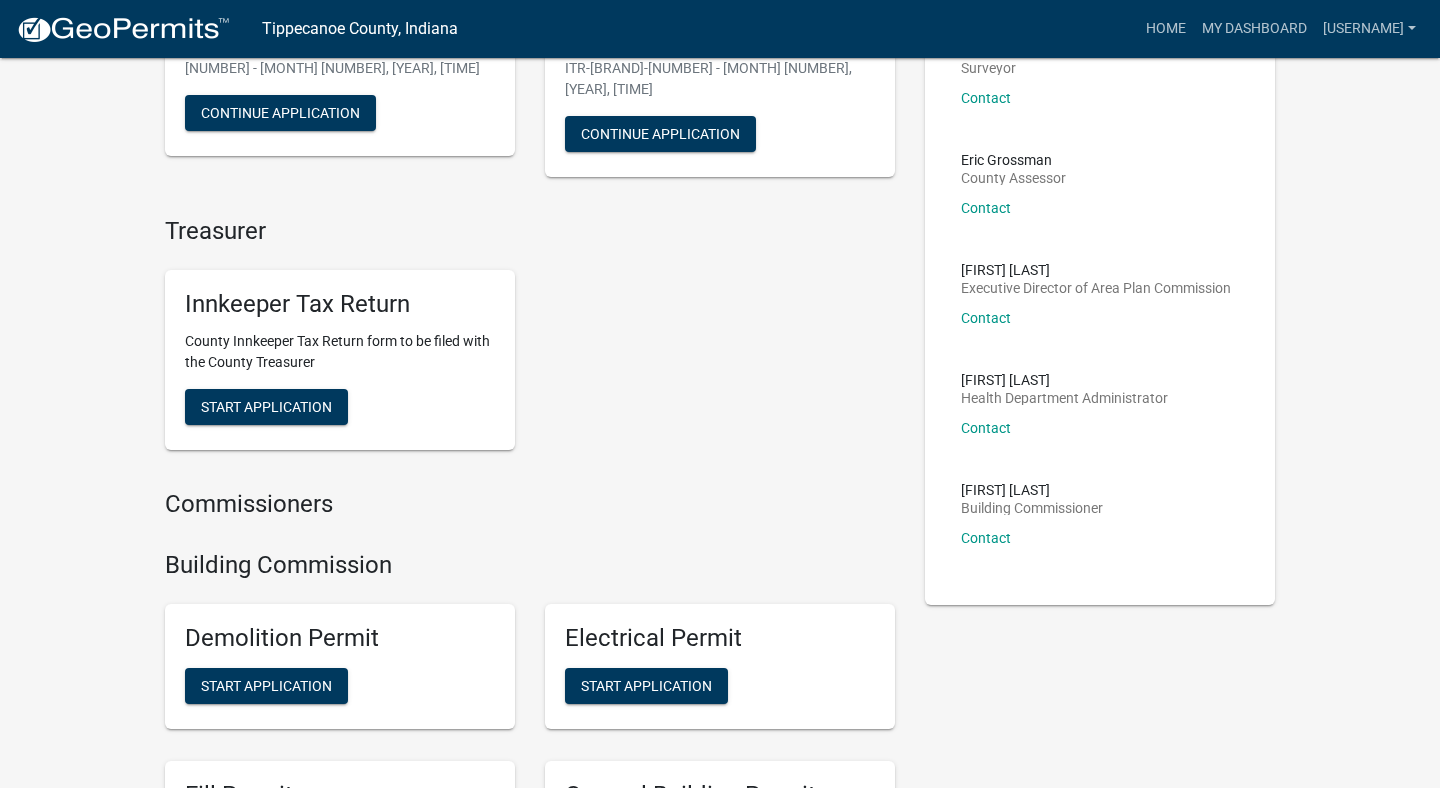 scroll, scrollTop: 317, scrollLeft: 0, axis: vertical 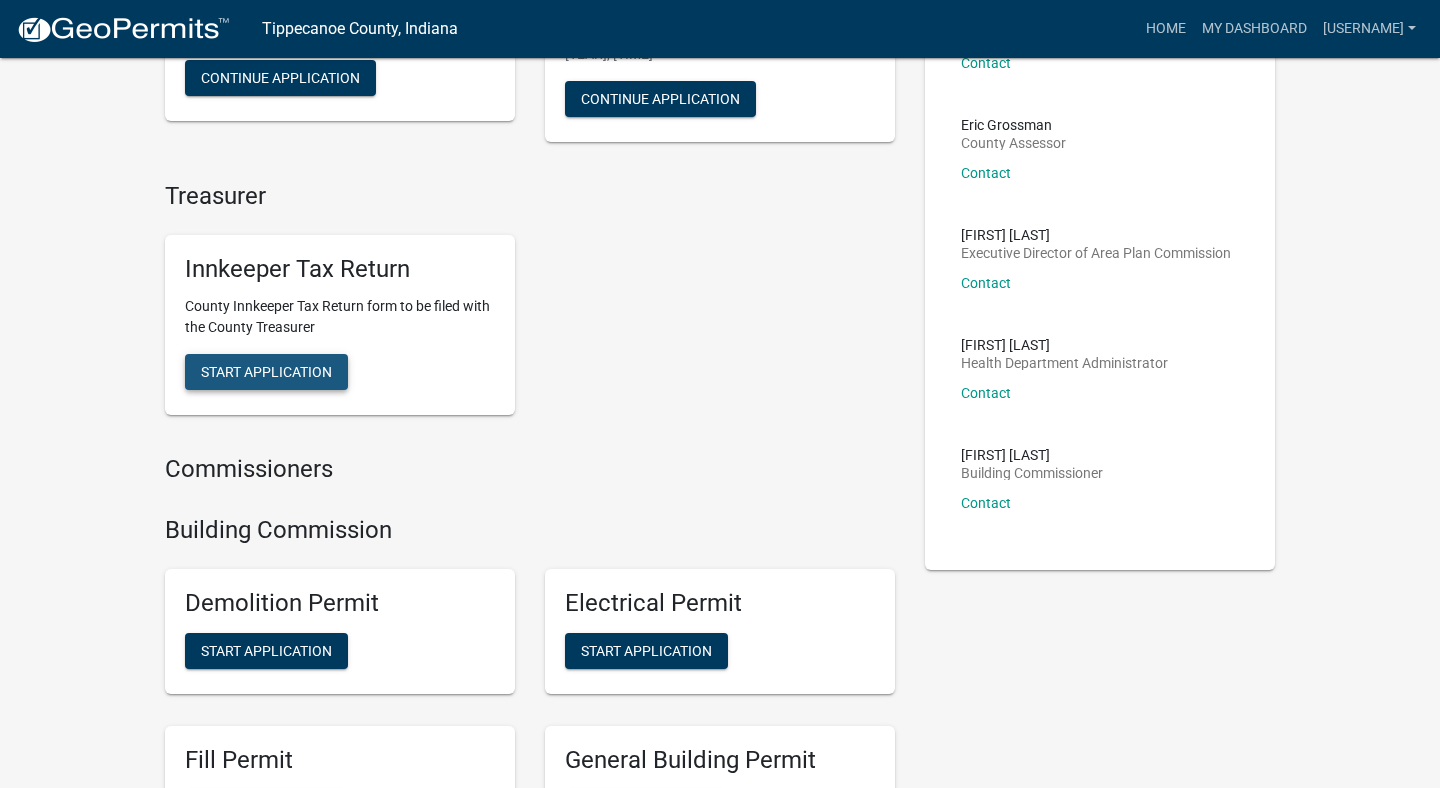 click on "Start Application" at bounding box center (266, 372) 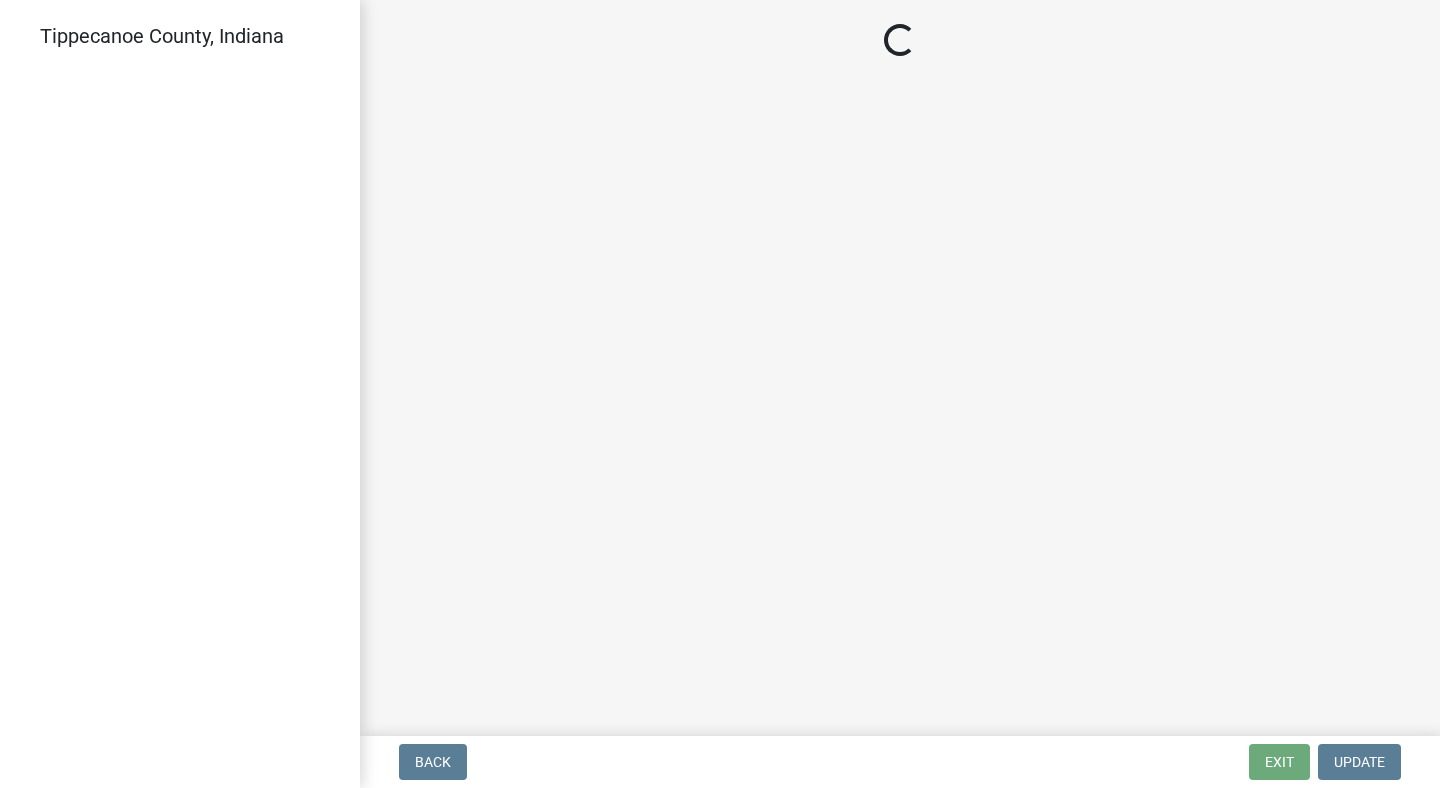 scroll, scrollTop: 0, scrollLeft: 0, axis: both 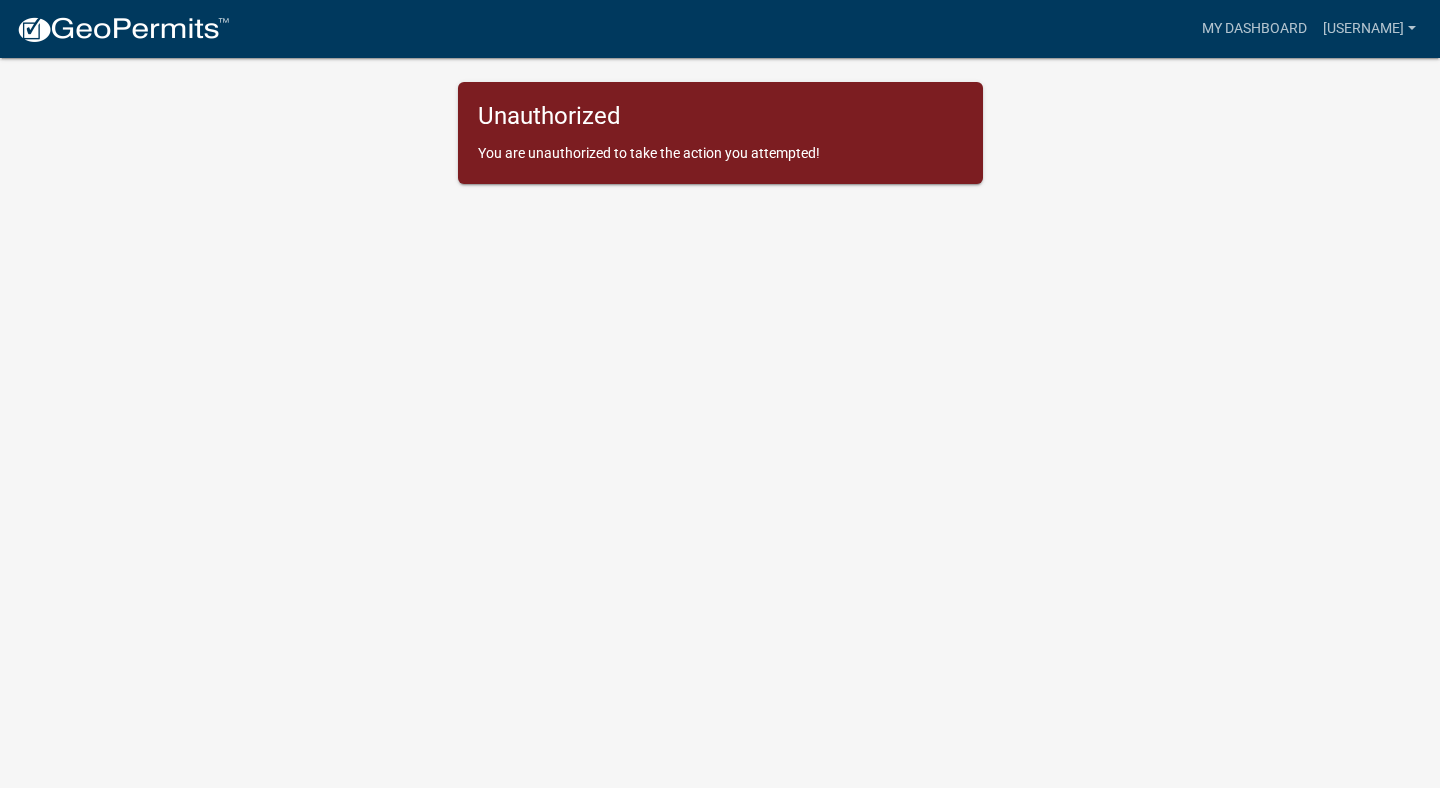 click on "Internet Explorer does NOT work with GeoPermits. Get a new browser for
more security, speed and to use this site.
Update your browser
Toggle drawer menu more_horiz  My Dashboard   Davepatel20  Account Logout Unauthorized  You are unauthorized to take the action you attempted!" at bounding box center (720, 418) 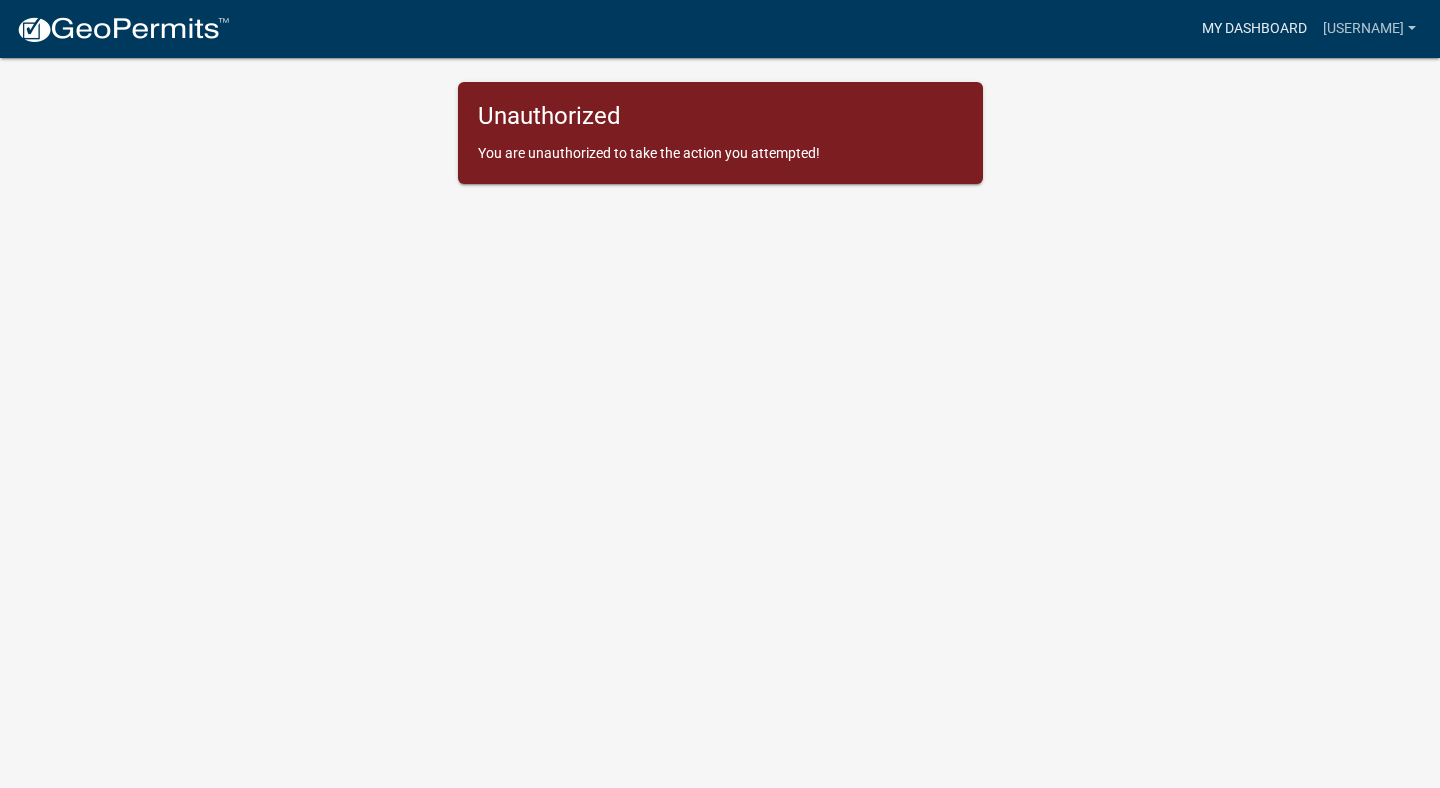 click on "My Dashboard" at bounding box center (1254, 29) 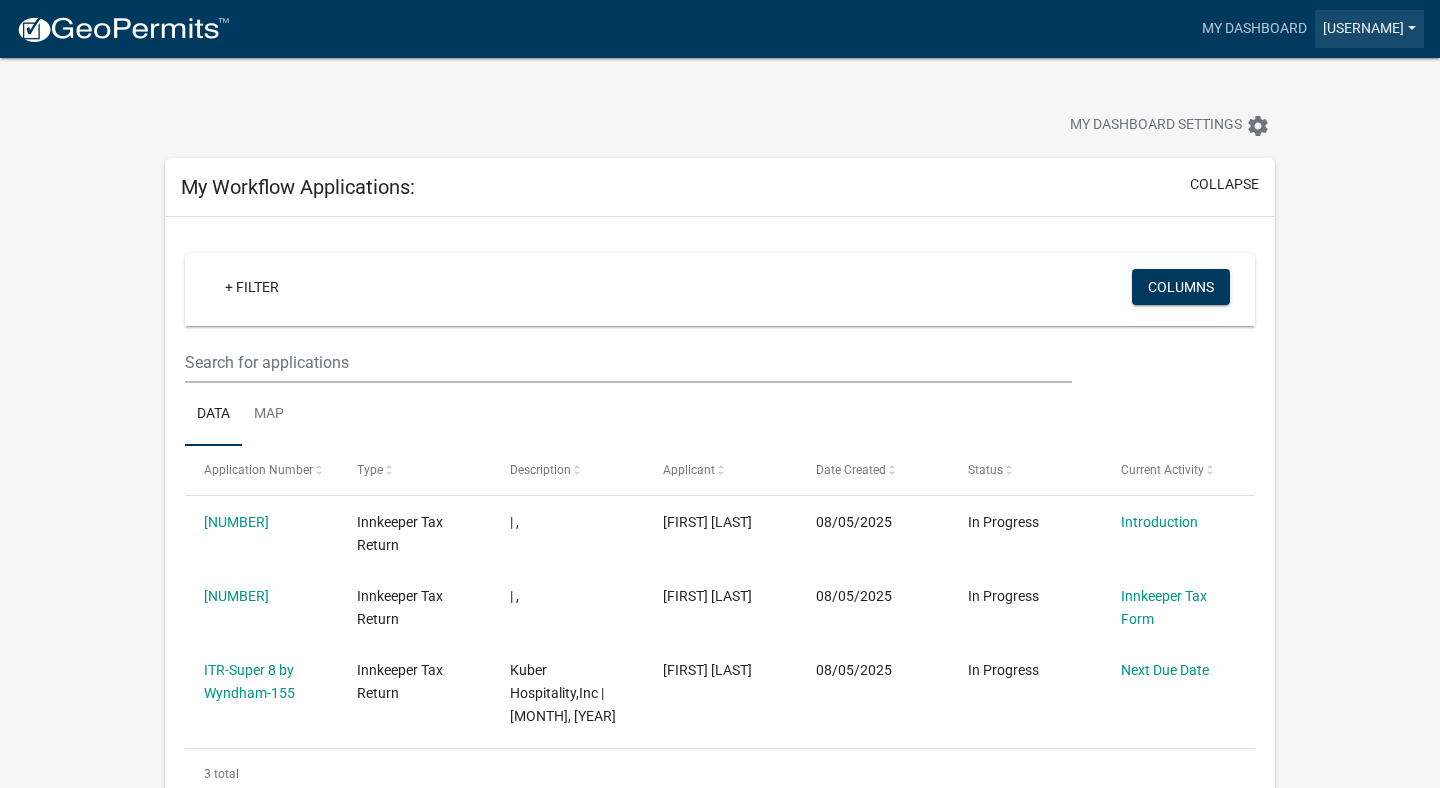 click on "[USERNAME]" at bounding box center (1369, 29) 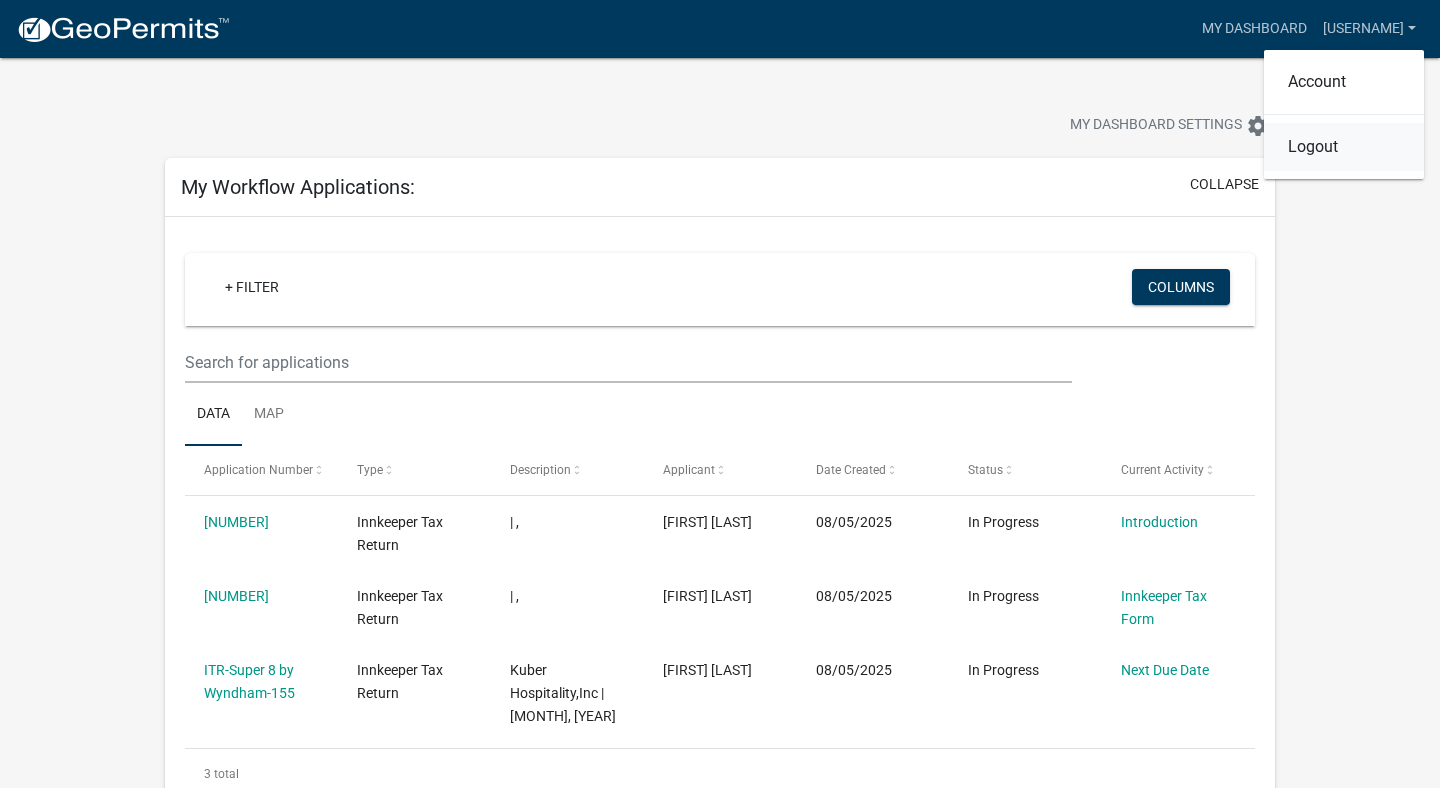 click on "Logout" at bounding box center (1344, 147) 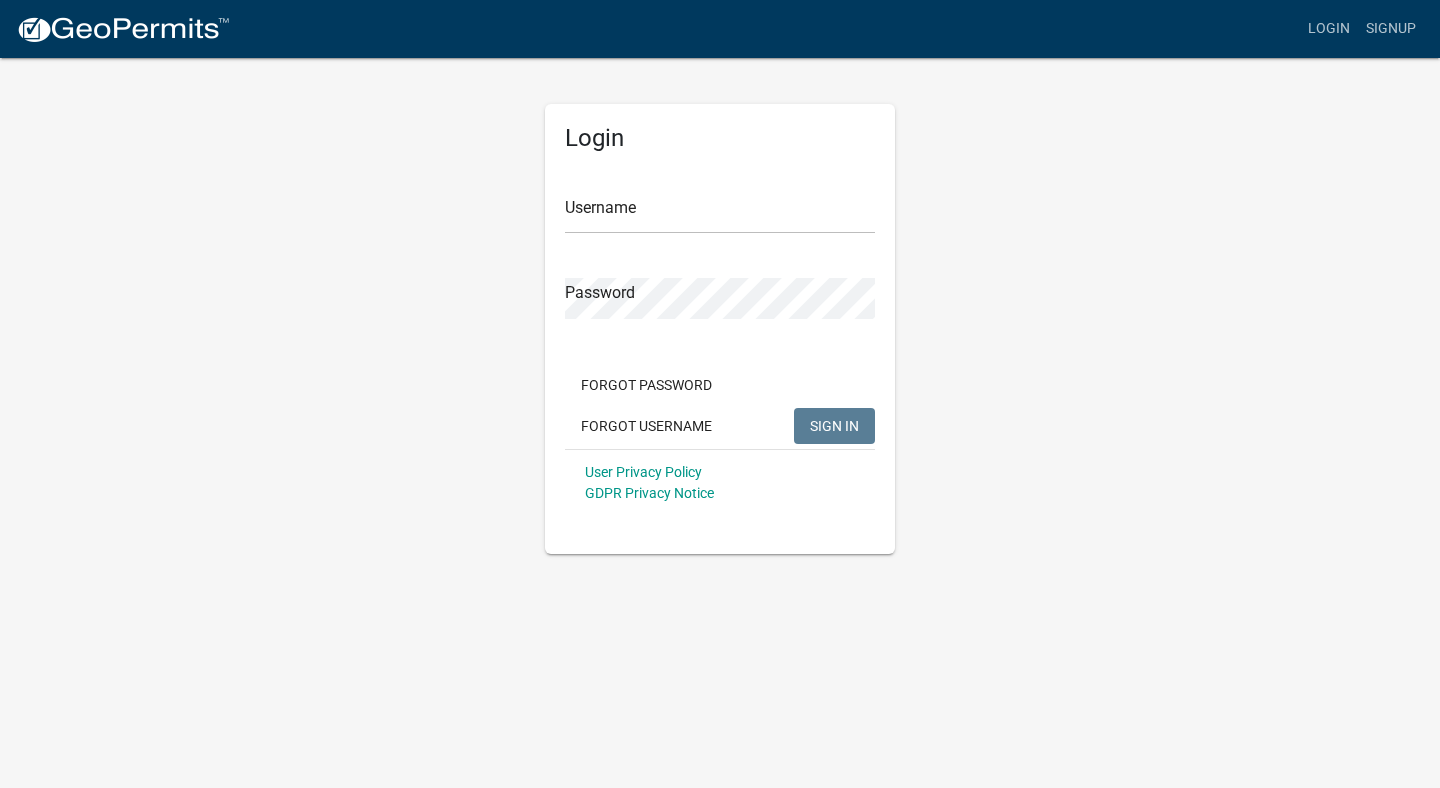 scroll, scrollTop: 0, scrollLeft: 0, axis: both 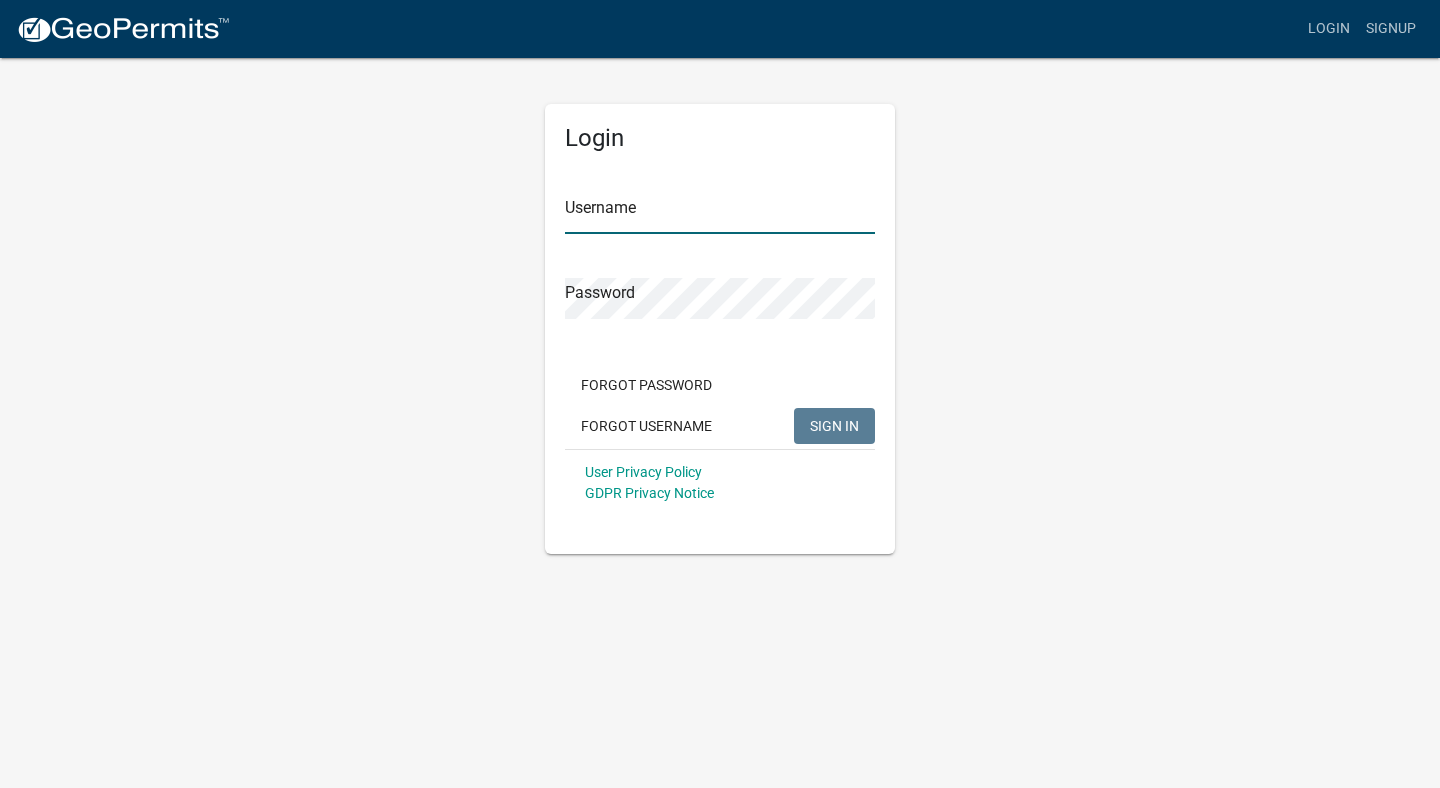 type on "[USERNAME]" 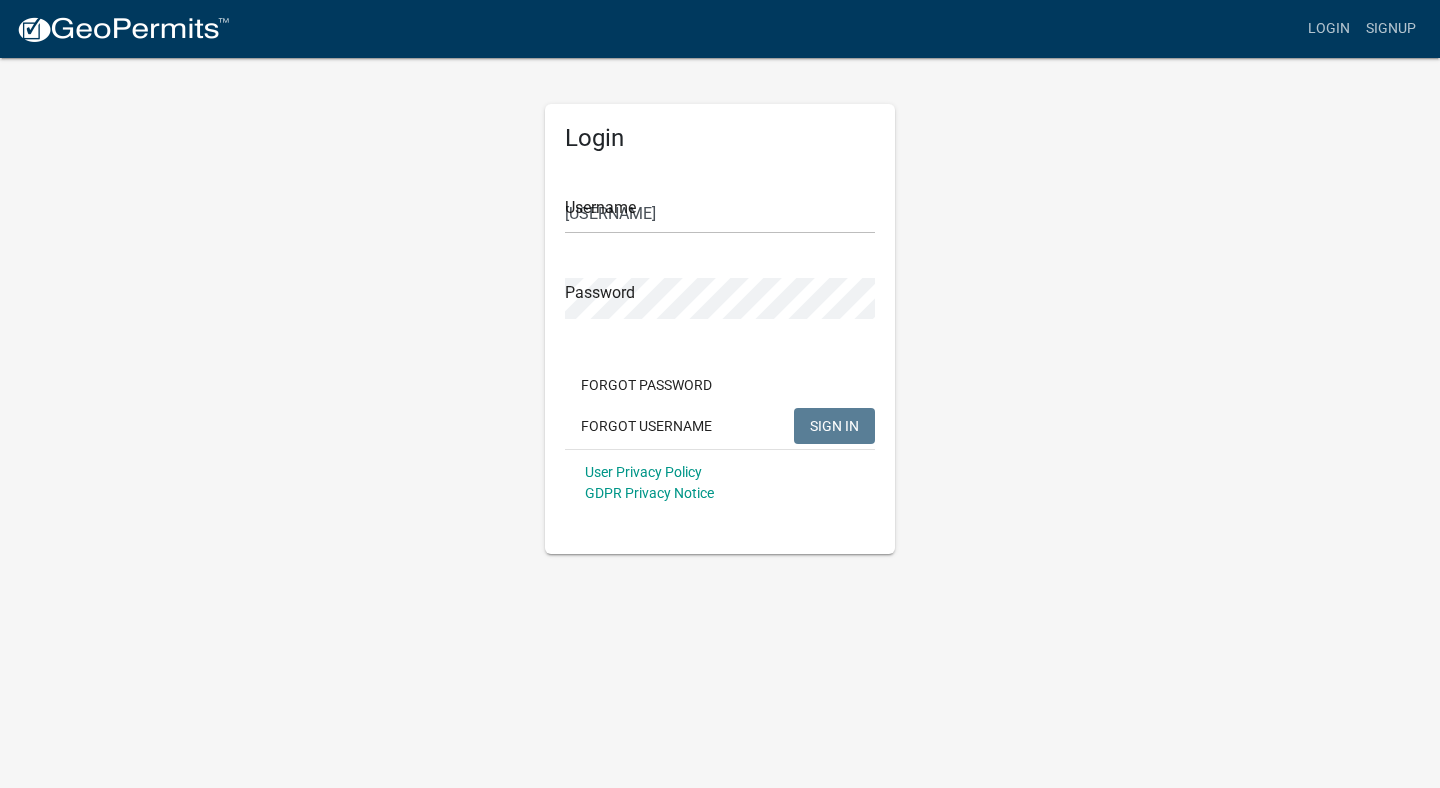click on "SIGN IN" 